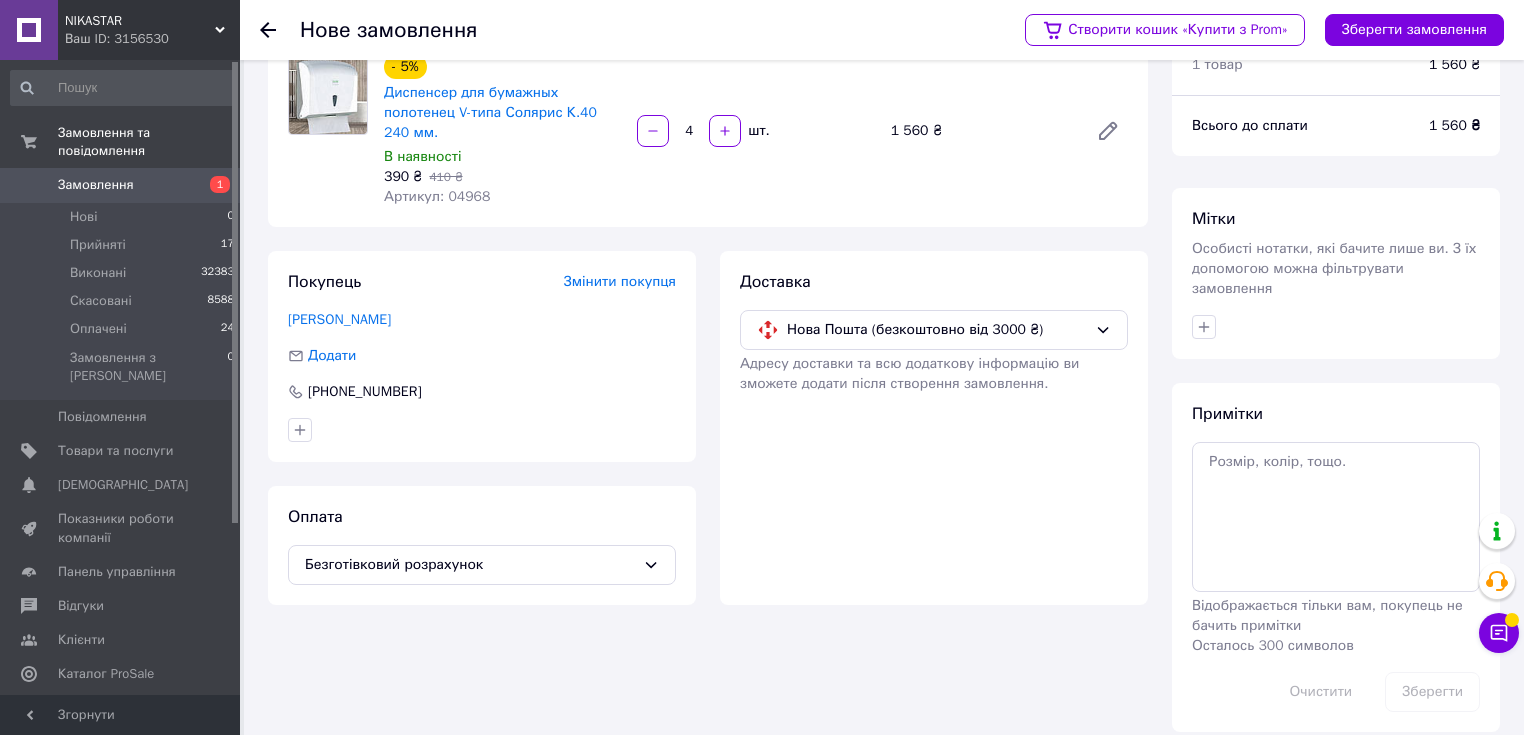 scroll, scrollTop: 0, scrollLeft: 0, axis: both 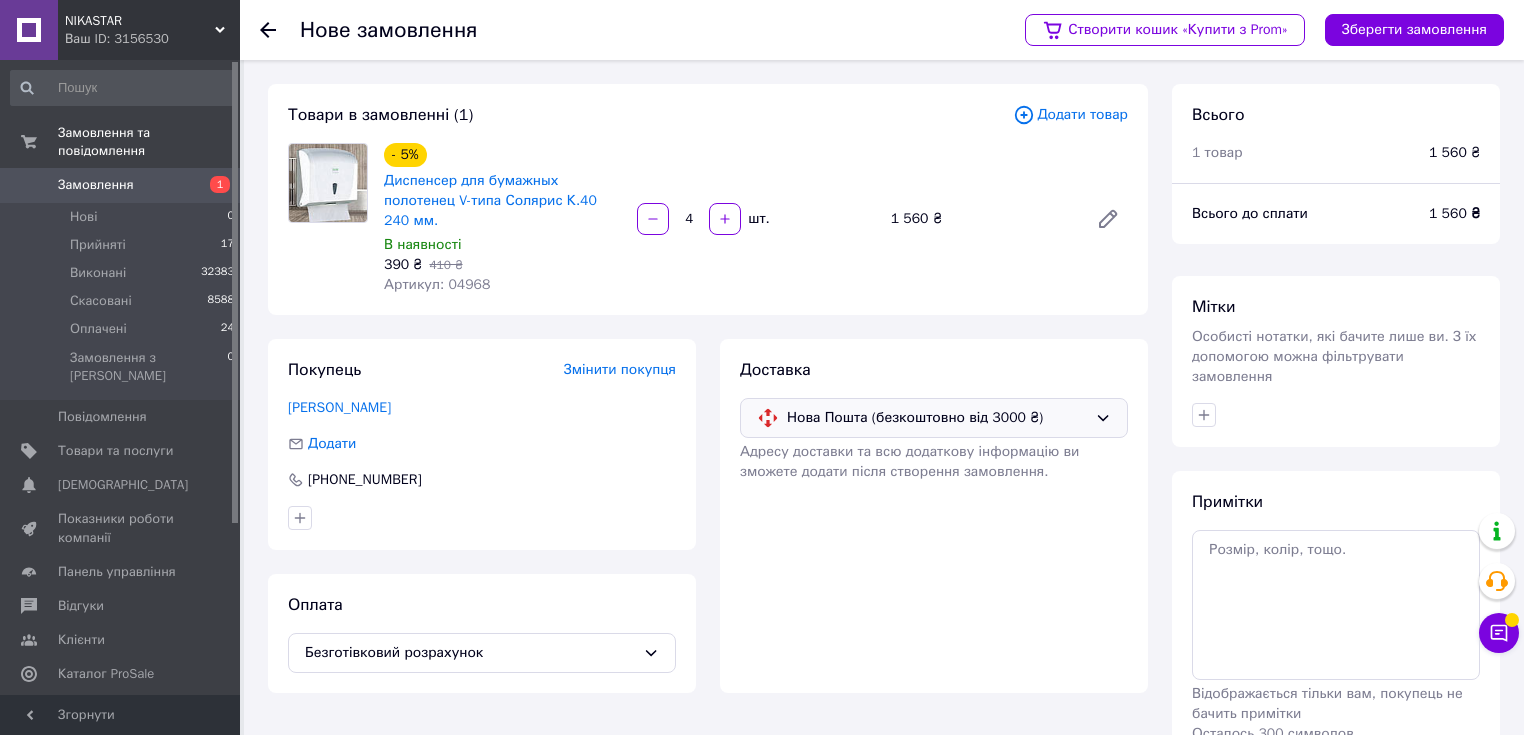 click on "Нова Пошта (безкоштовно від 3000 ₴)" at bounding box center (937, 418) 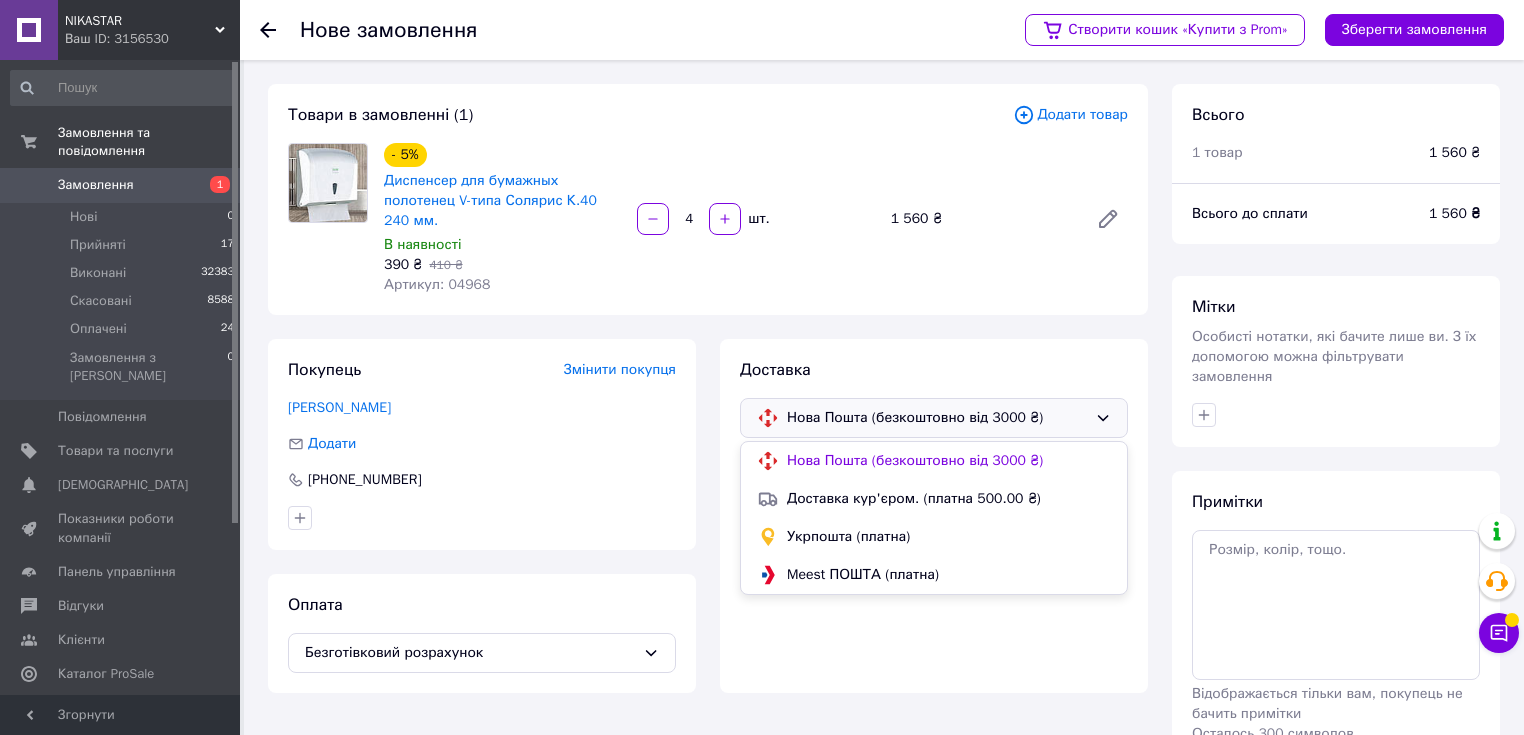 click on "Доставка Нова Пошта (безкоштовно від 3000 ₴) Нова Пошта (безкоштовно від 3000 ₴) Доставка кур'єром. (платна 500.00 ₴) Укрпошта (платна) Meest ПОШТА (платна) Адресу доставки та всю додаткову інформацію
ви зможете додати після створення замовлення." at bounding box center (934, 516) 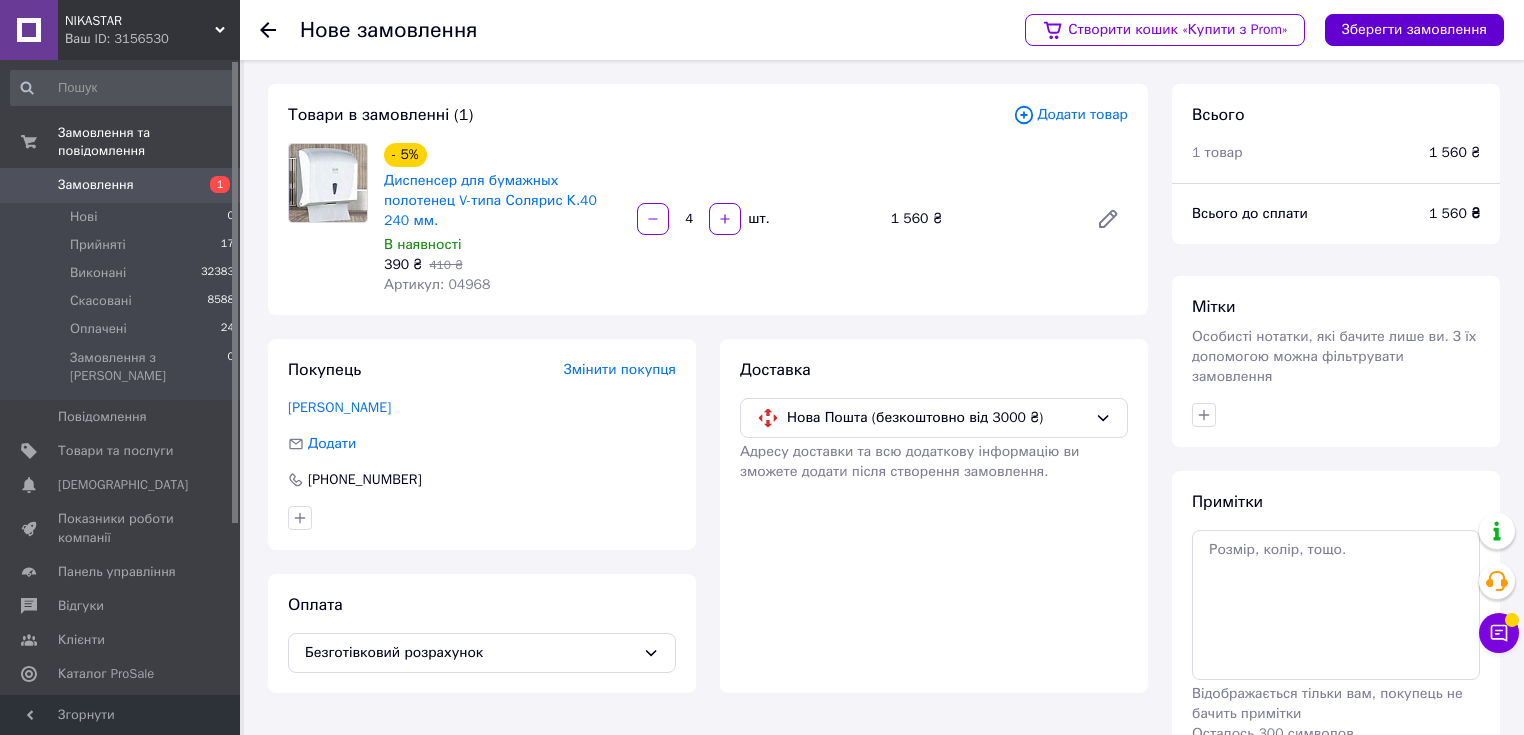 click on "Зберегти замовлення" at bounding box center [1414, 30] 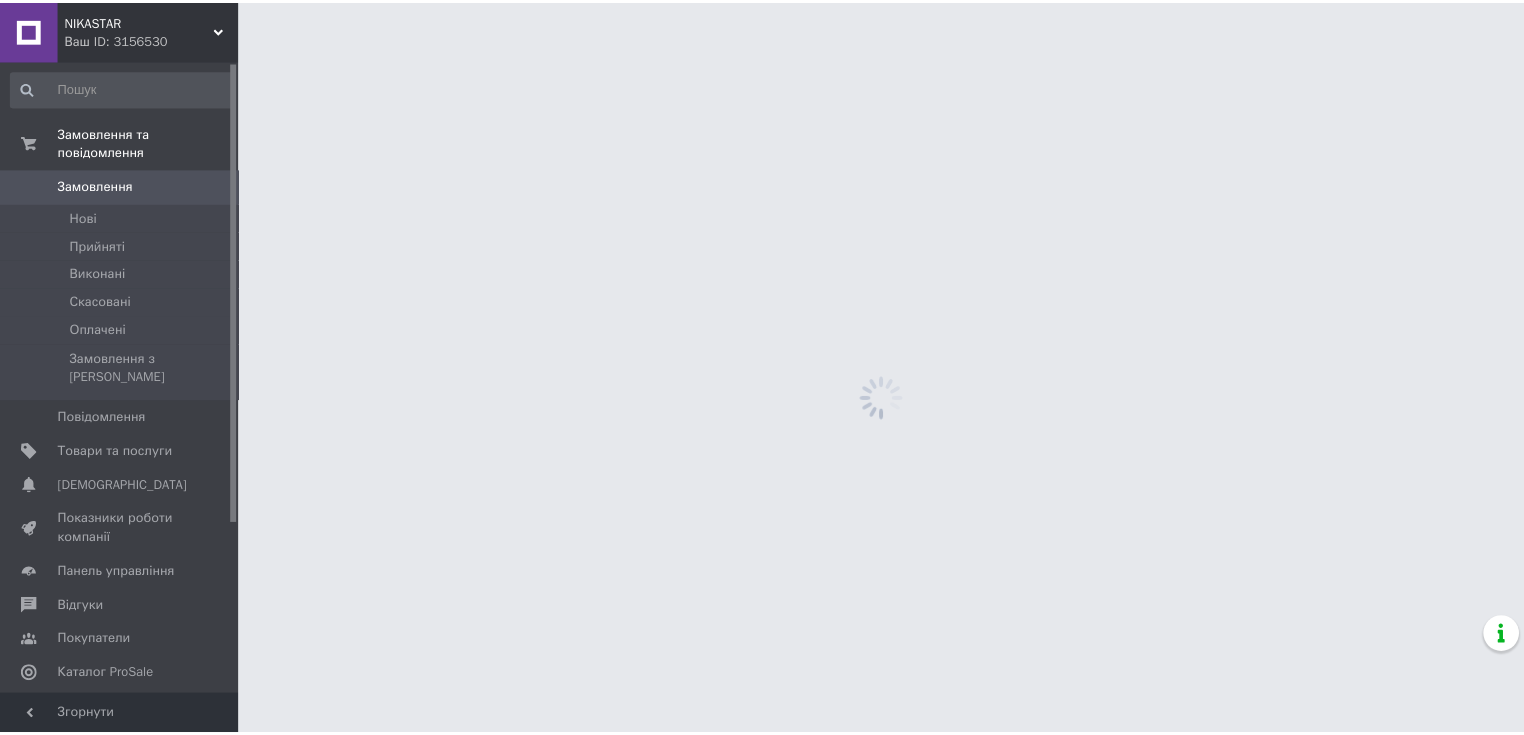 scroll, scrollTop: 0, scrollLeft: 0, axis: both 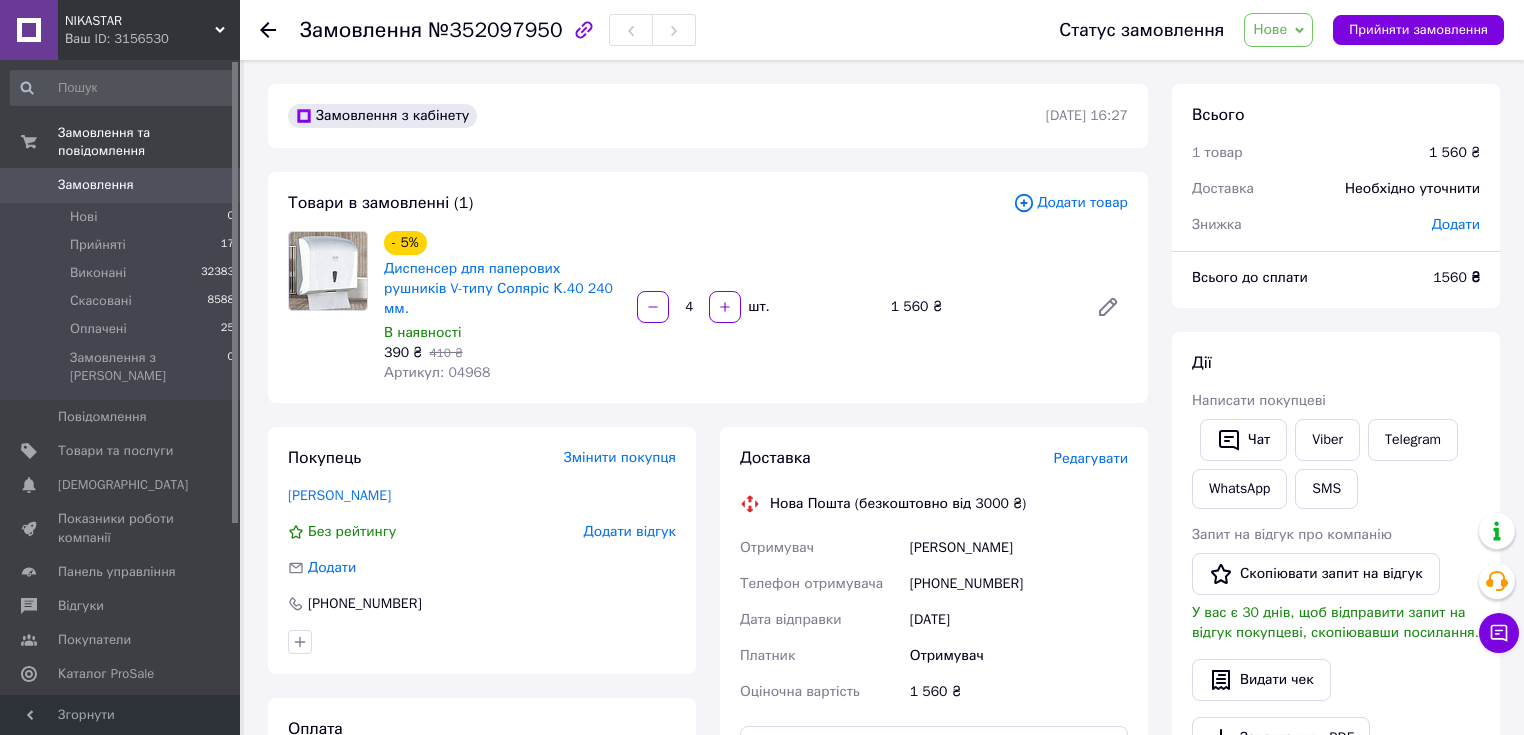 click on "Нове" at bounding box center (1270, 29) 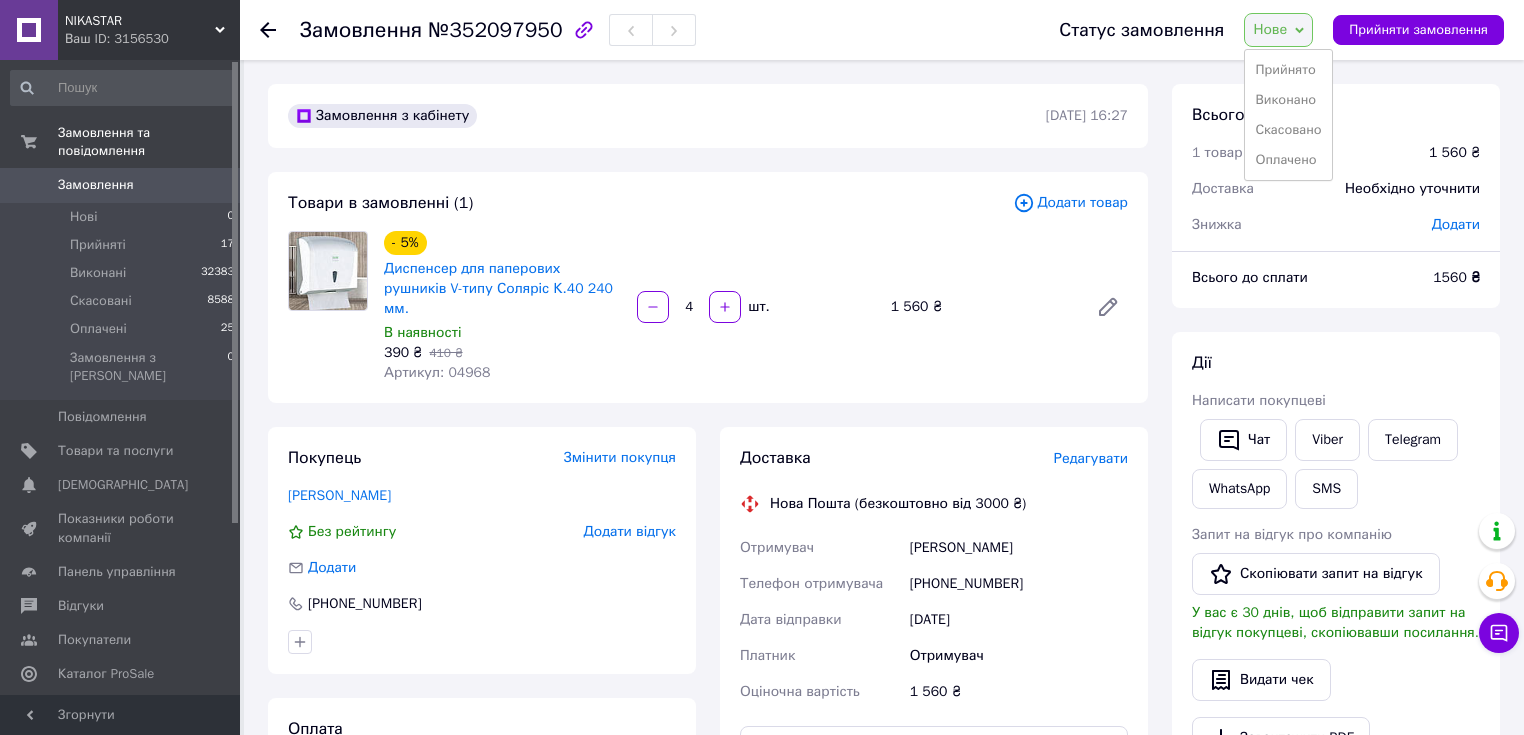 click on "Замовлення" at bounding box center [96, 185] 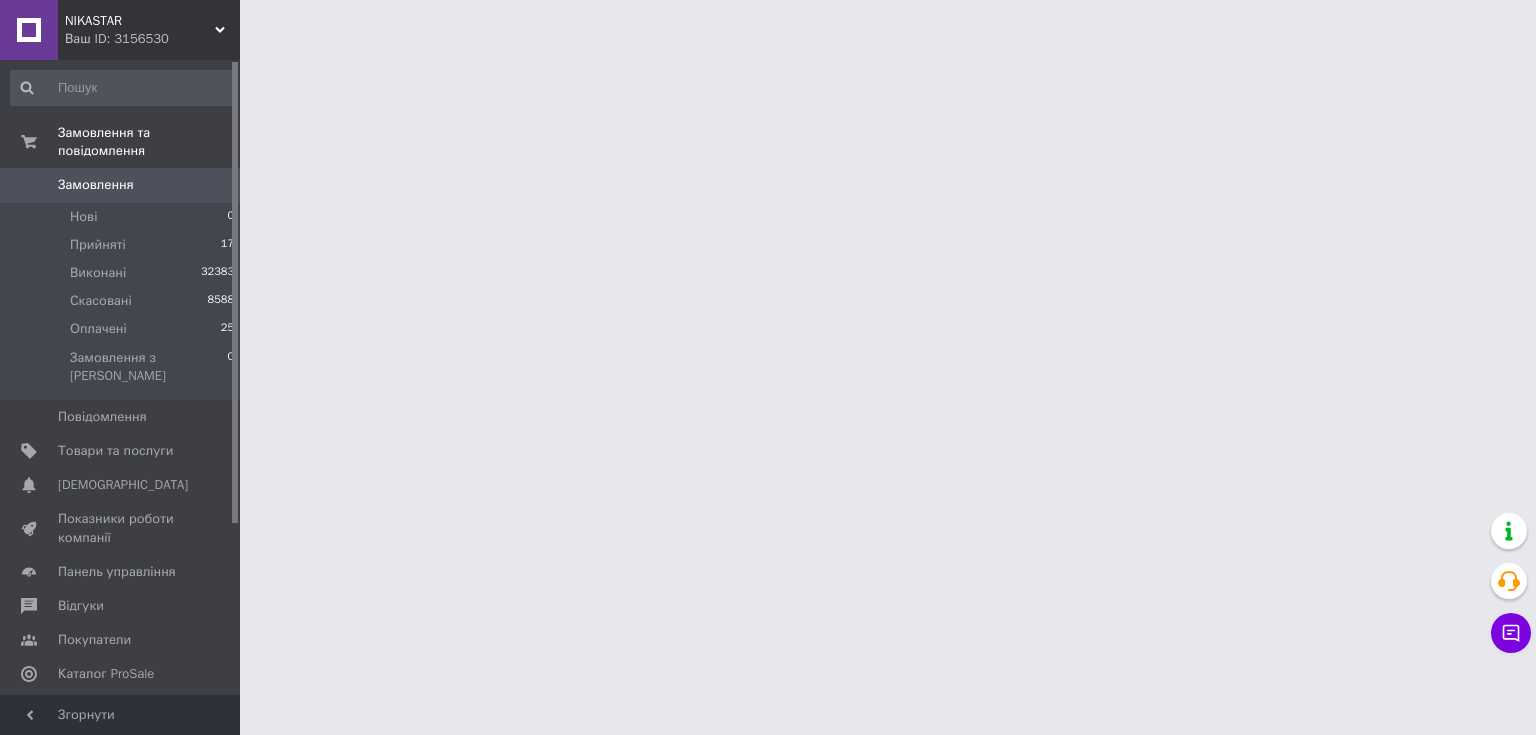 click on "NIKASTAR Ваш ID: 3156530 Сайт NIKASTAR Кабінет покупця Перевірити стан системи Сторінка на порталі BSmag Довідка Вийти Замовлення та повідомлення Замовлення 0 Нові 0 Прийняті 17 Виконані 32383 Скасовані 8588 Оплачені 25 Замовлення з Розетки 0 Повідомлення 0 Товари та послуги Сповіщення 0 0 Показники роботи компанії Панель управління Відгуки Покупатели Каталог ProSale Аналітика Інструменти веб-майстра та SEO Управління сайтом Гаманець компанії [PERSON_NAME] Тарифи та рахунки Prom топ Згорнути" at bounding box center [768, 25] 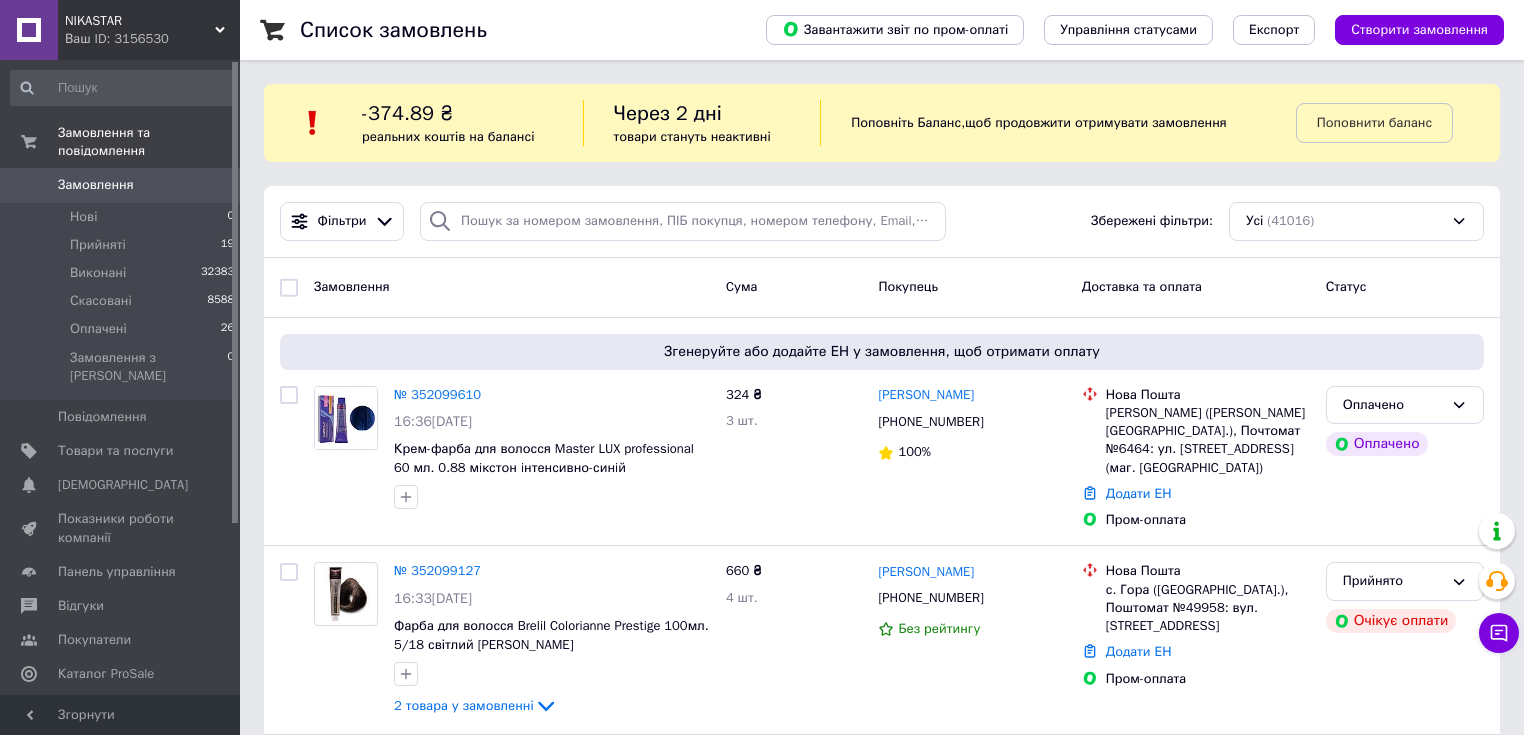 click on "Замовлення" at bounding box center (96, 185) 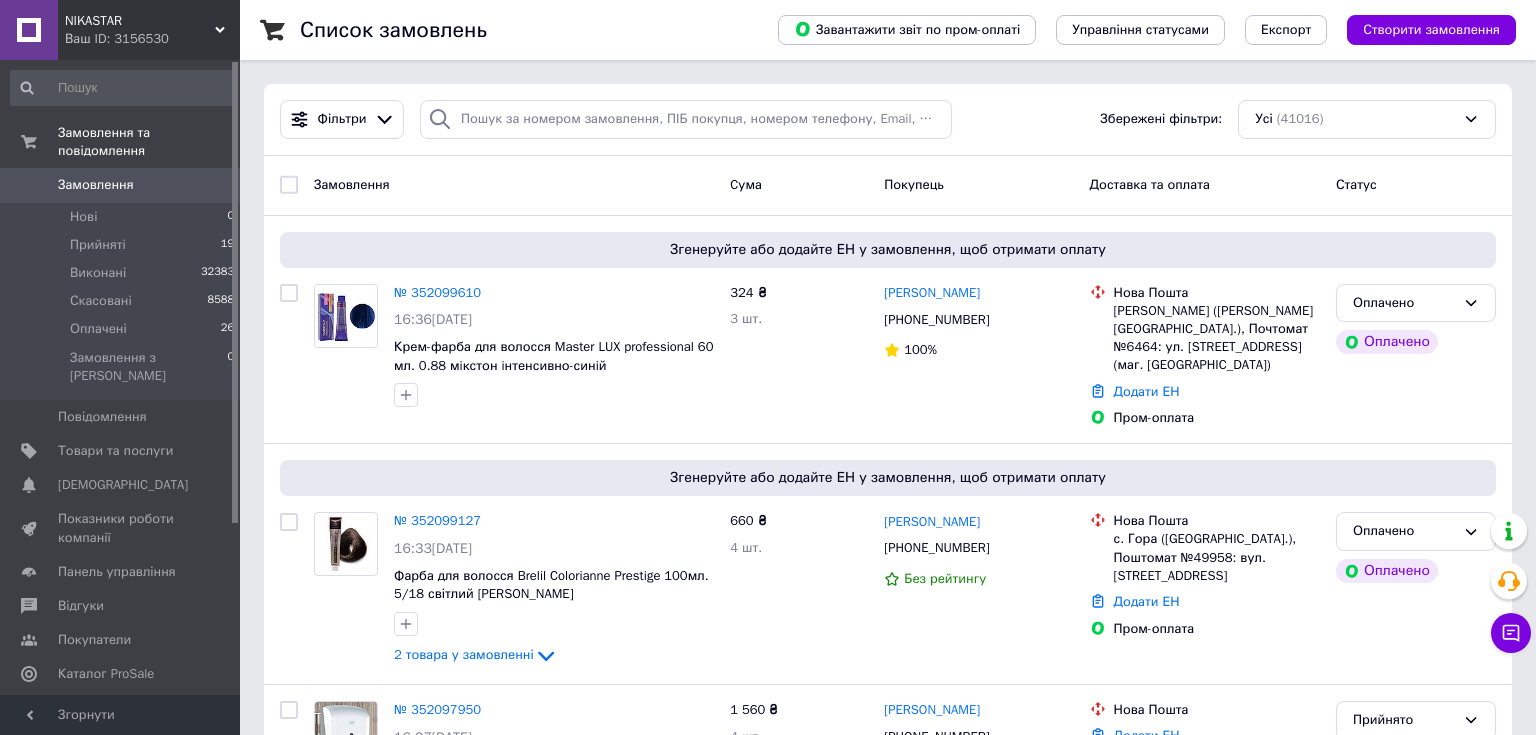click on "Створити замовлення" at bounding box center [1431, 30] 